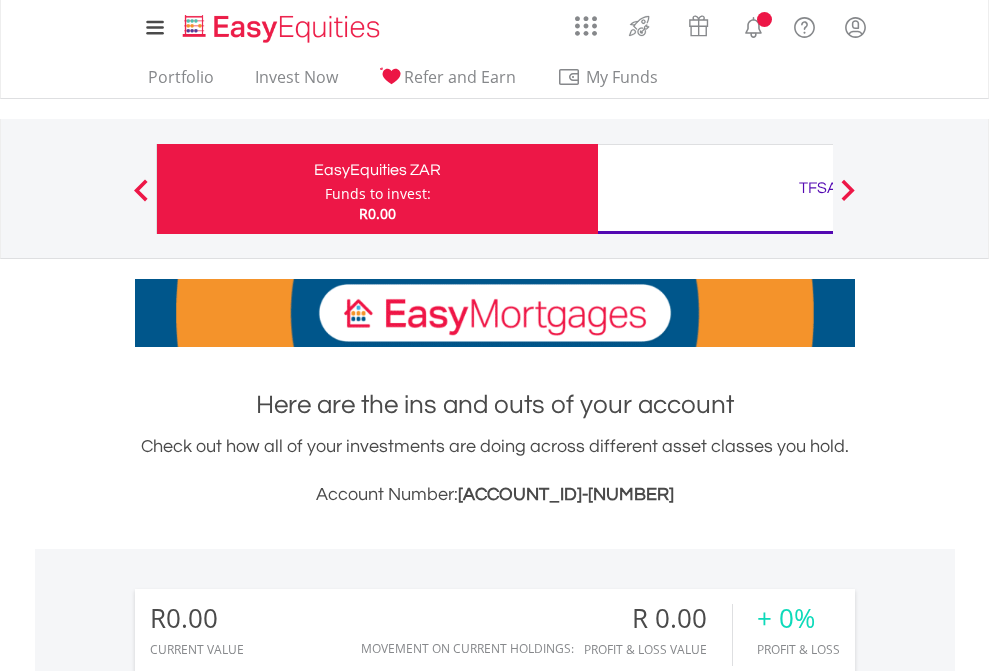 scroll, scrollTop: 0, scrollLeft: 0, axis: both 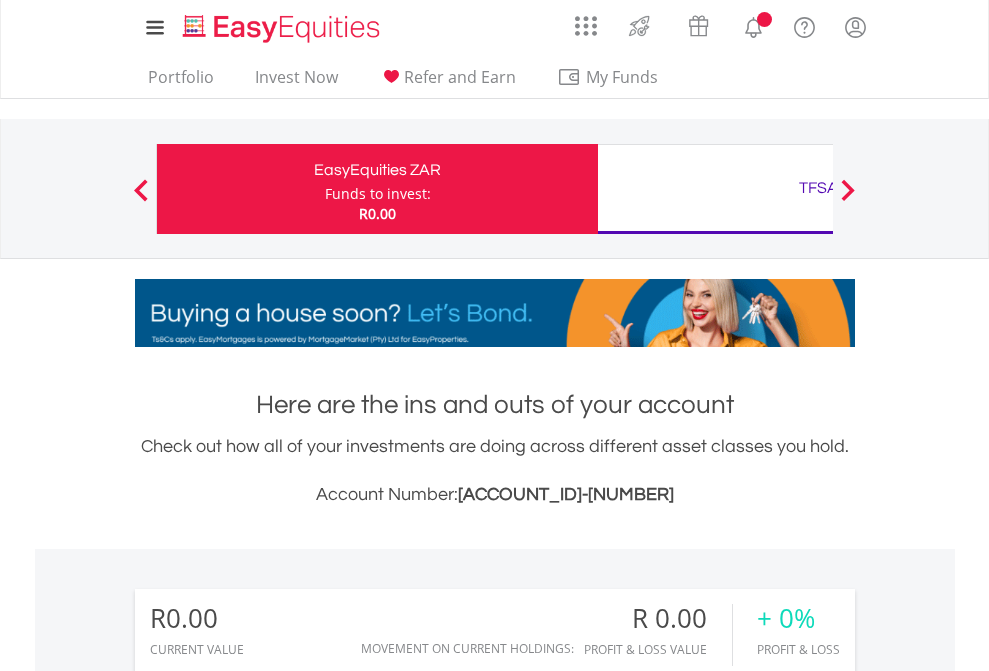 click on "Funds to invest:" at bounding box center (378, 194) 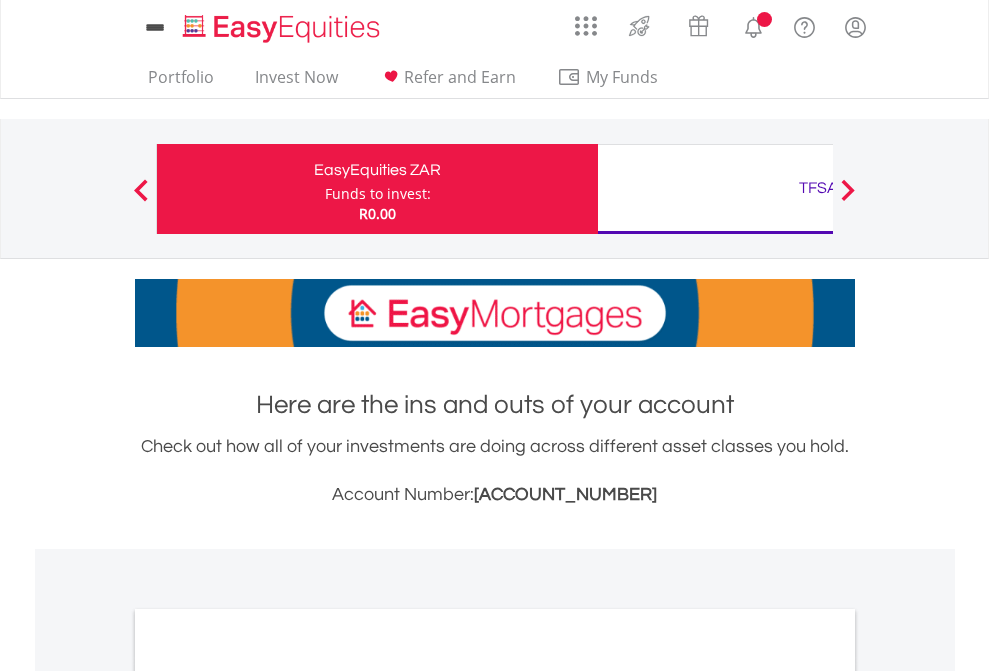 scroll, scrollTop: 0, scrollLeft: 0, axis: both 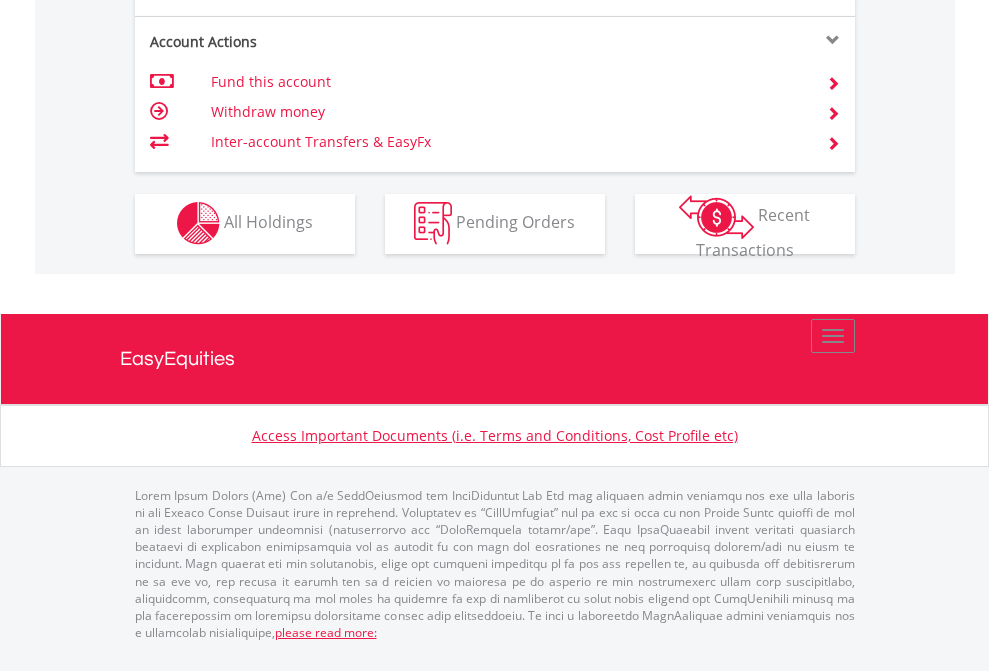 click on "Investment types" at bounding box center (706, -353) 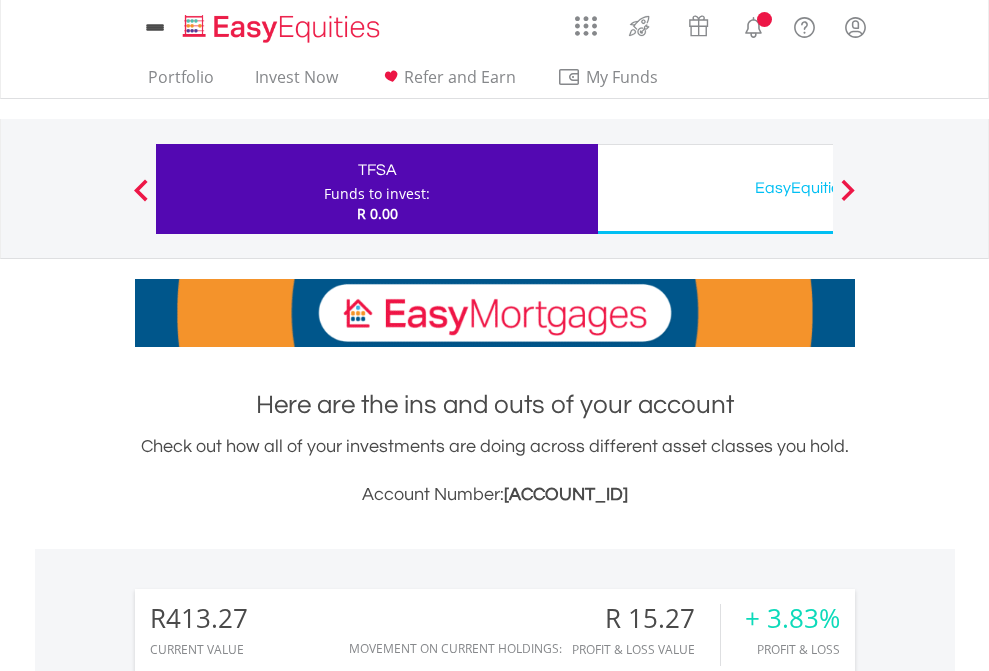 scroll, scrollTop: 0, scrollLeft: 0, axis: both 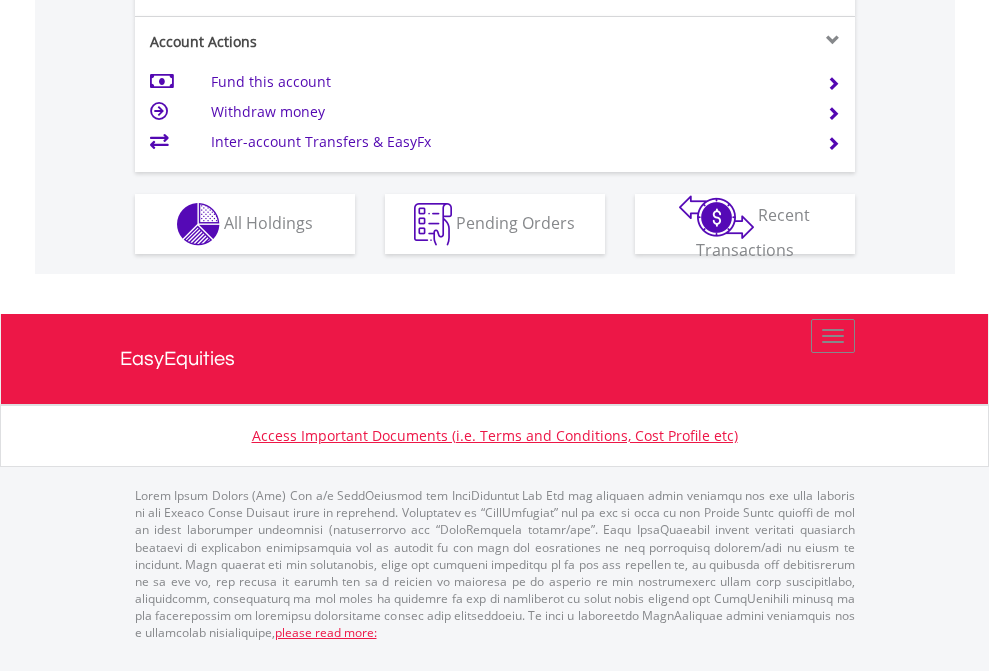 click on "Investment types" at bounding box center (706, -337) 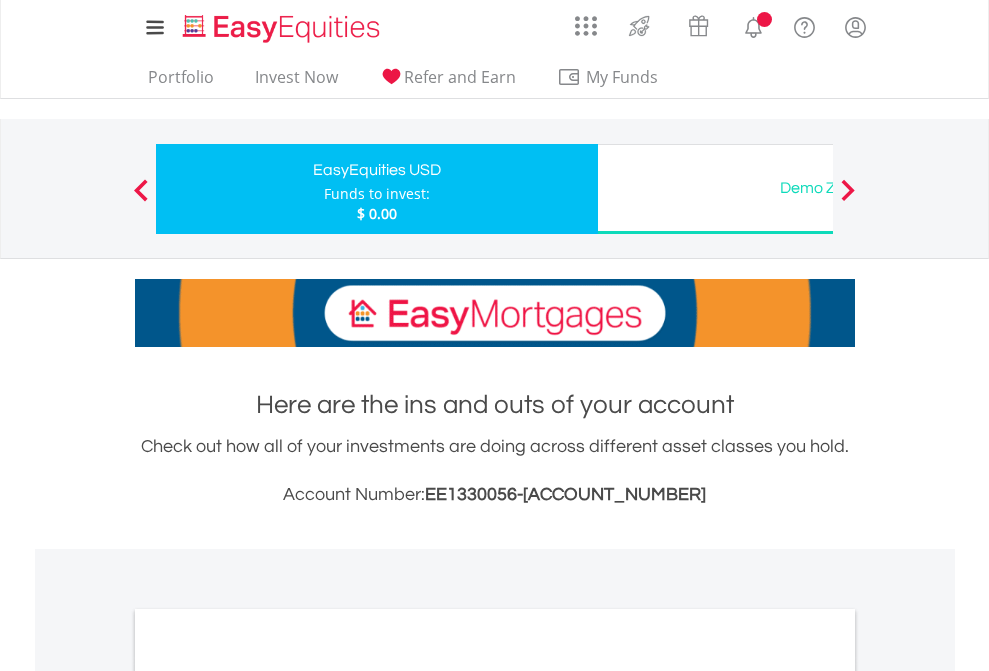 scroll, scrollTop: 0, scrollLeft: 0, axis: both 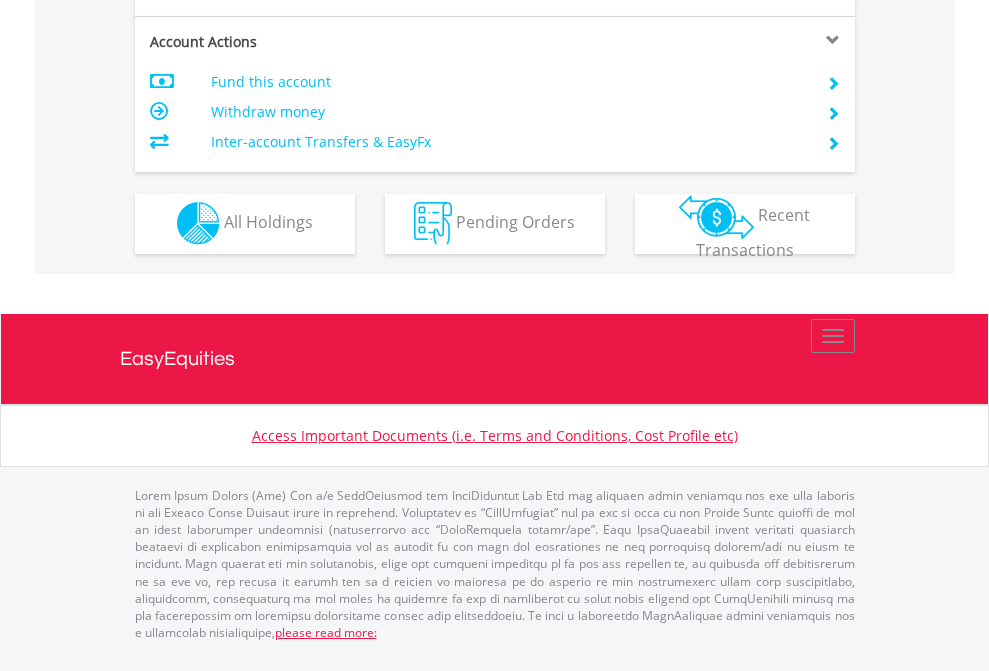 click on "Investment types" at bounding box center (706, -353) 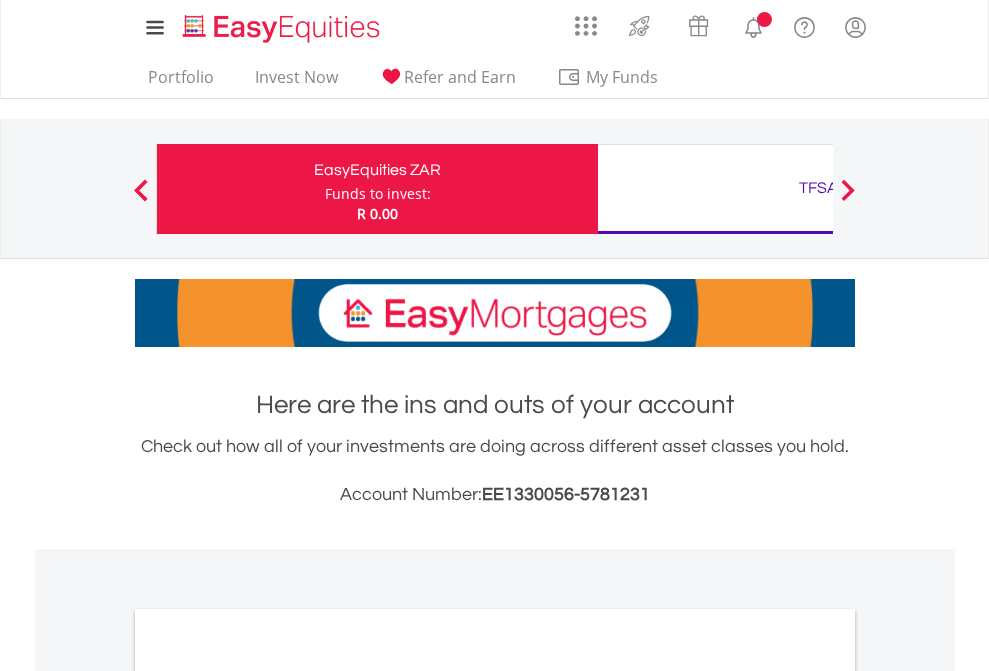 scroll, scrollTop: 0, scrollLeft: 0, axis: both 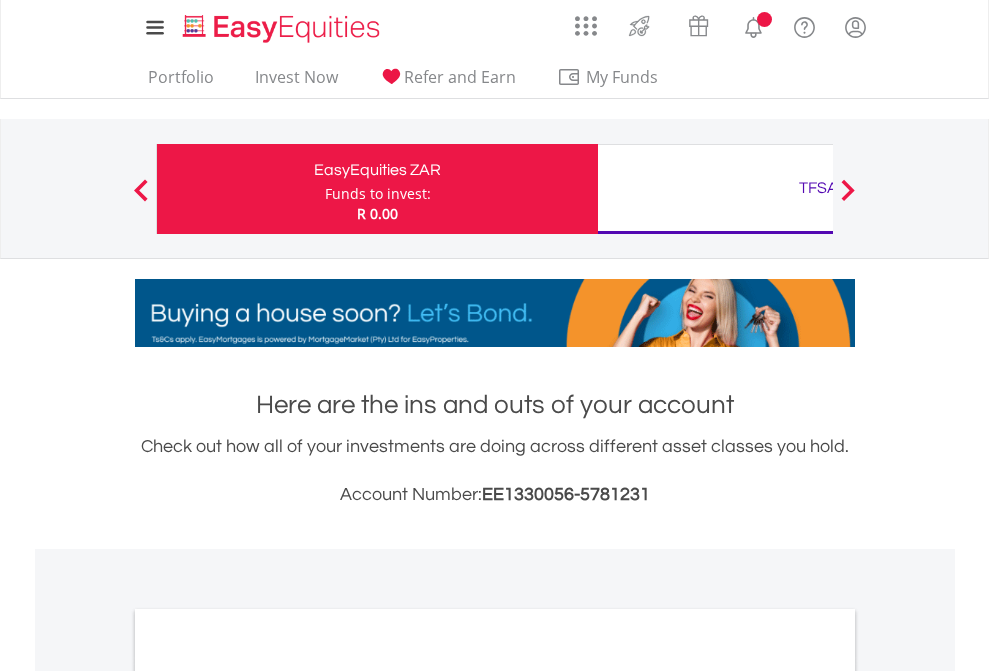 click on "All Holdings" at bounding box center [268, 1096] 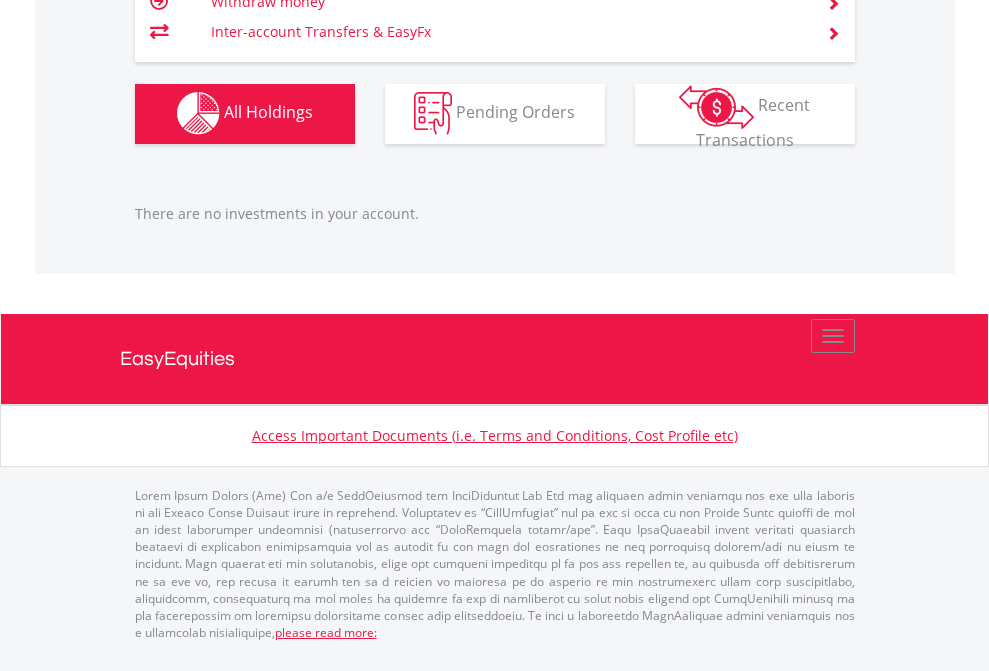 scroll, scrollTop: 1980, scrollLeft: 0, axis: vertical 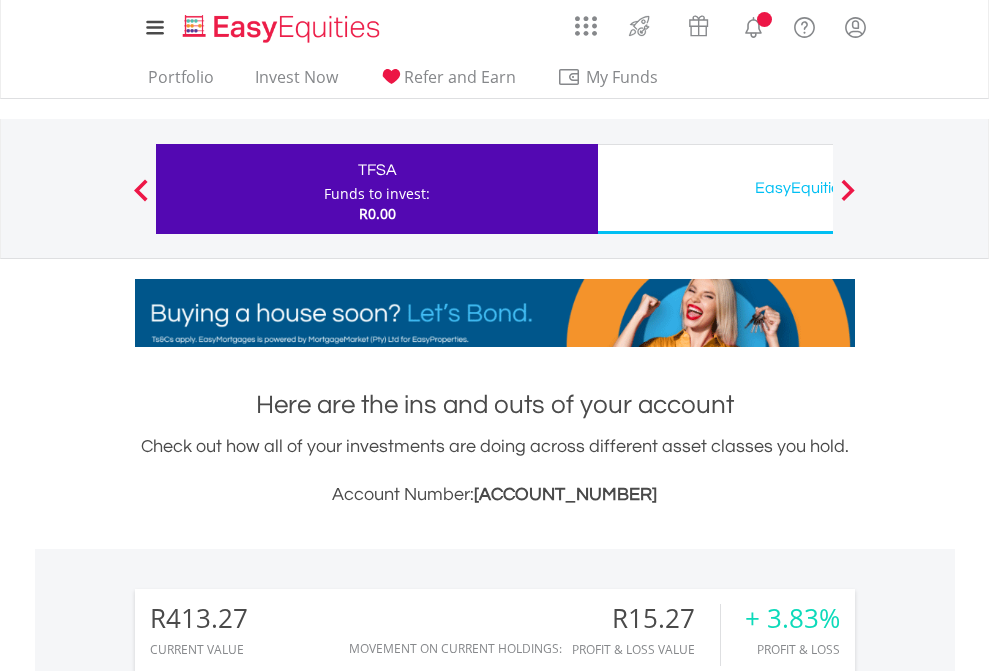 click on "All Holdings" at bounding box center [268, 1466] 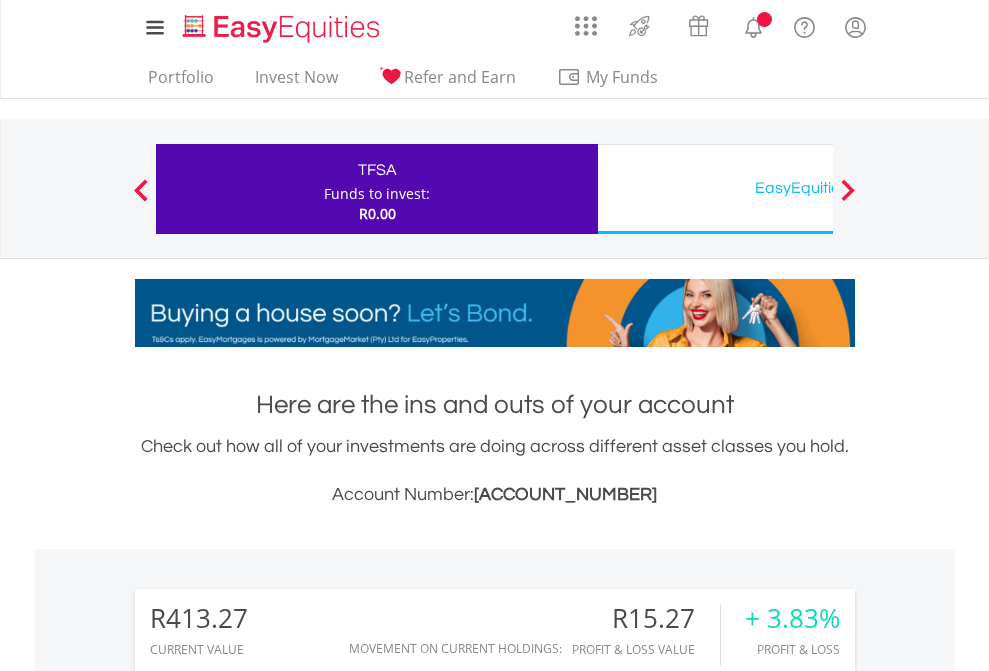 scroll, scrollTop: 1493, scrollLeft: 0, axis: vertical 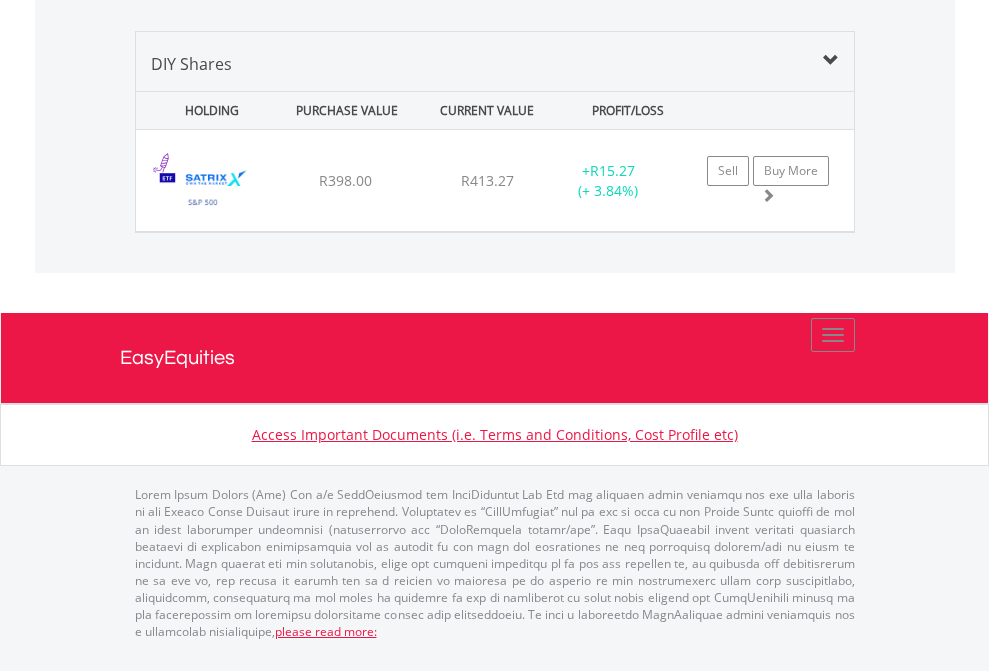 click on "EasyEquities USD" at bounding box center (818, -1339) 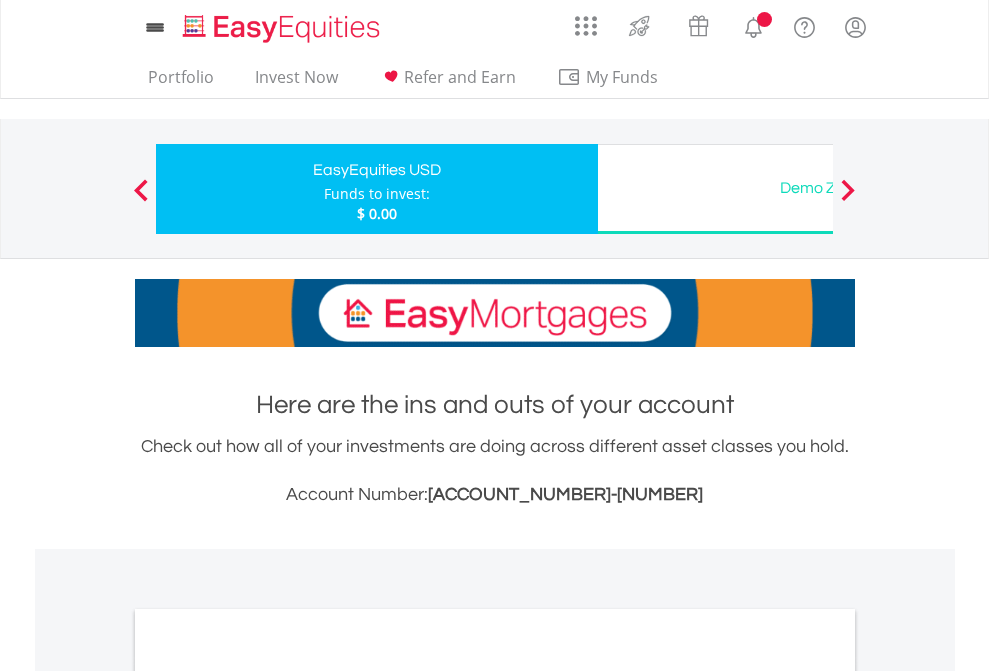 scroll, scrollTop: 0, scrollLeft: 0, axis: both 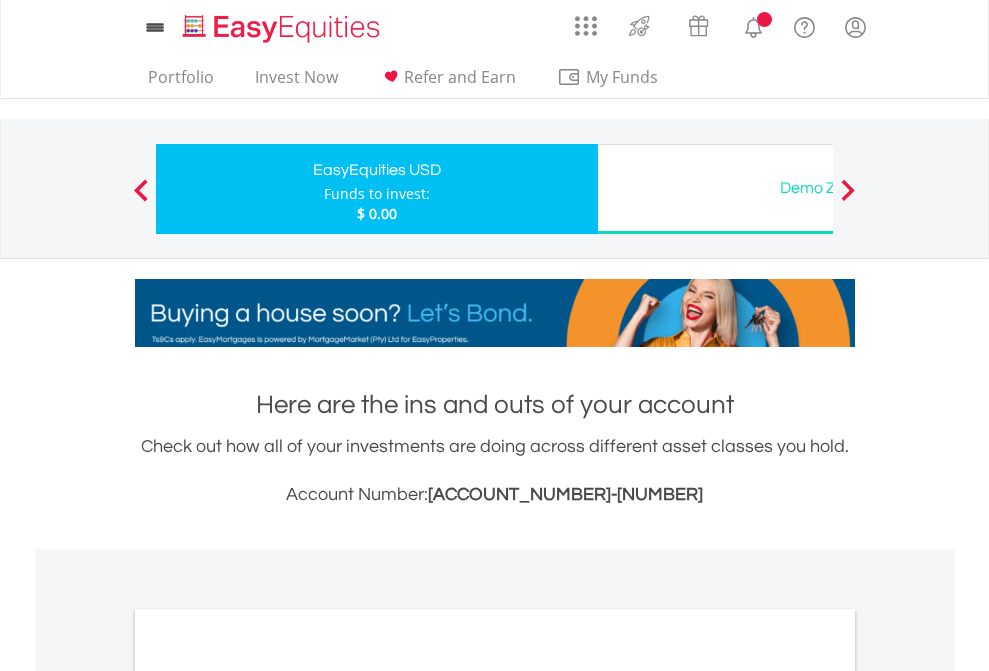 click on "All Holdings" at bounding box center [268, 1096] 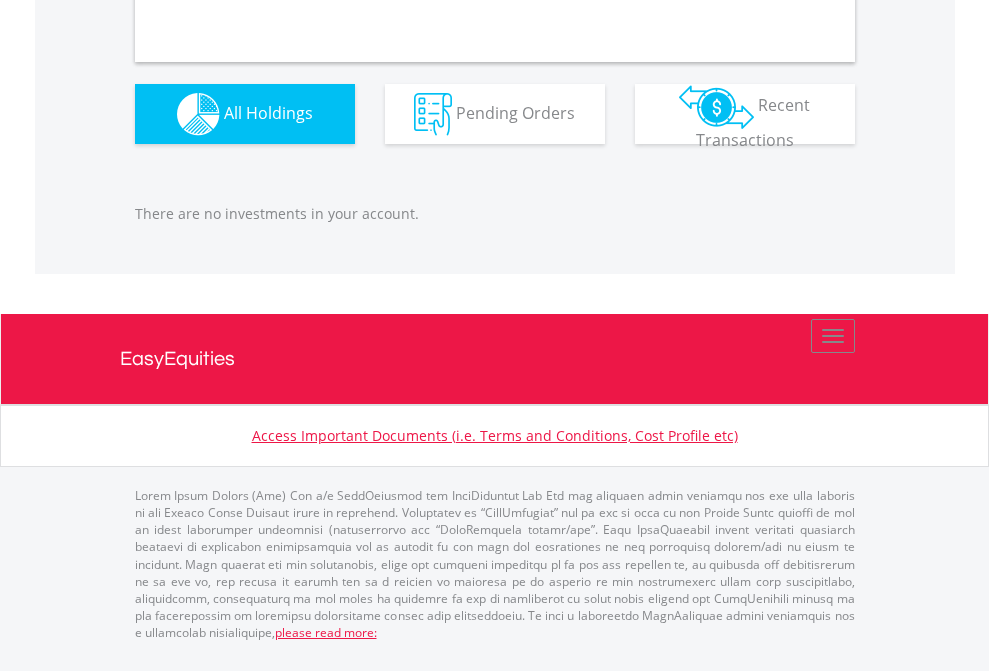 scroll, scrollTop: 1980, scrollLeft: 0, axis: vertical 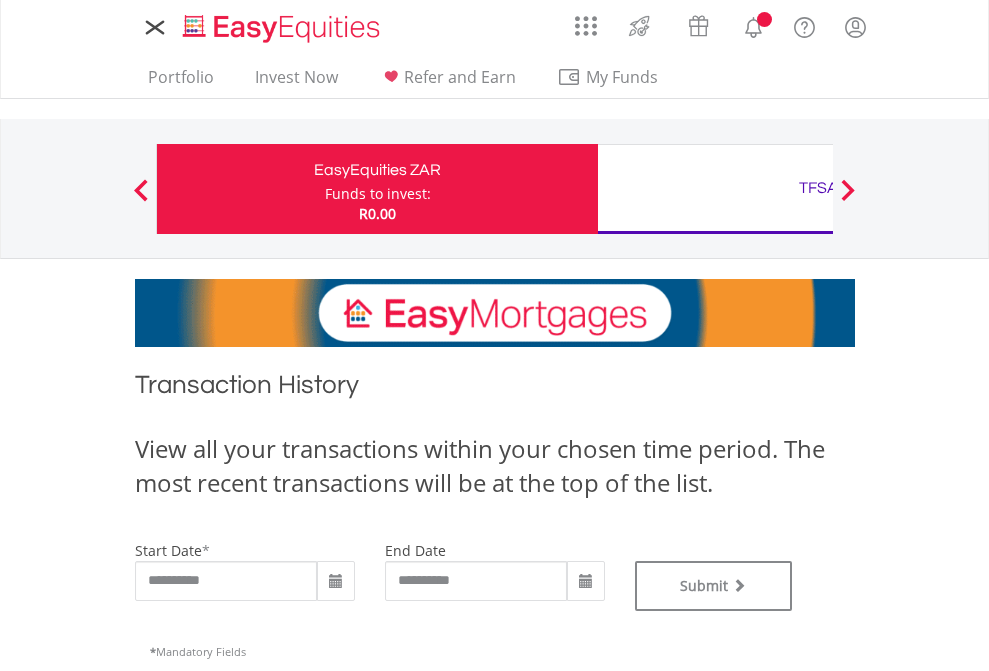 type on "**********" 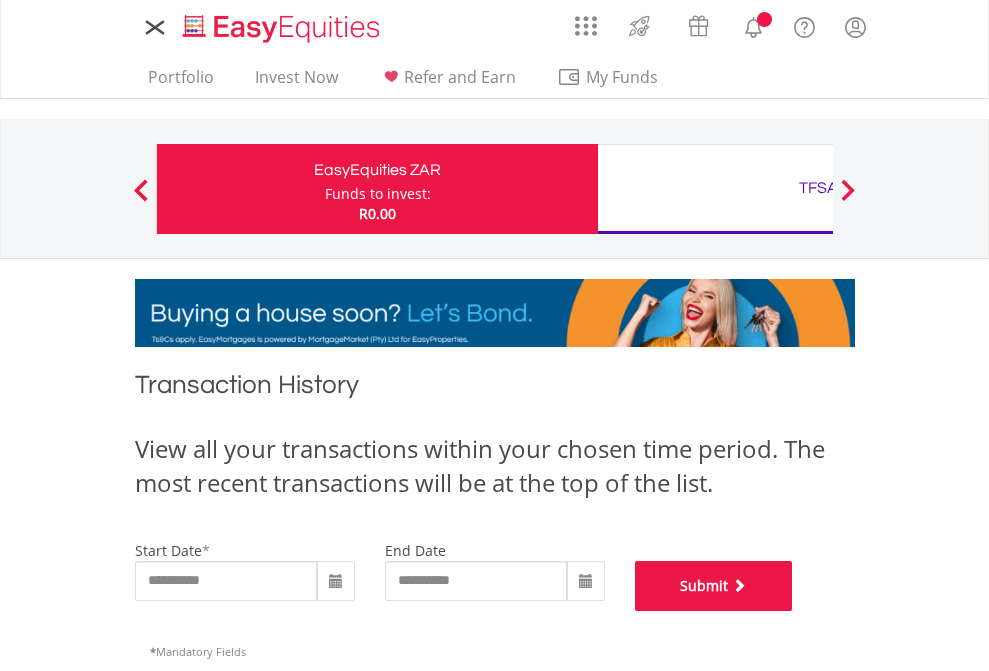 click on "Submit" at bounding box center (714, 586) 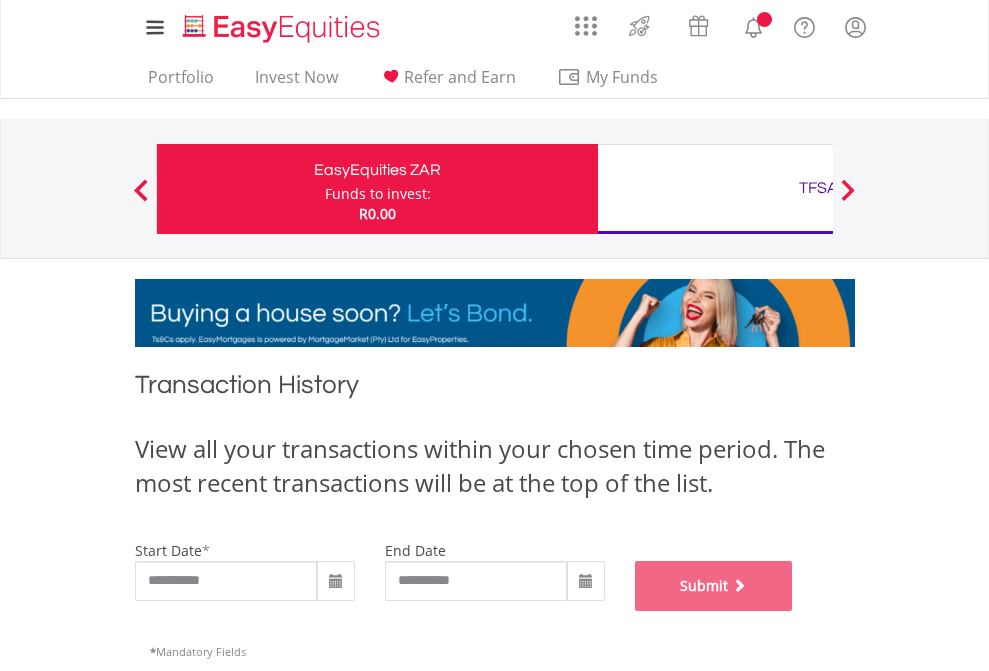 scroll, scrollTop: 811, scrollLeft: 0, axis: vertical 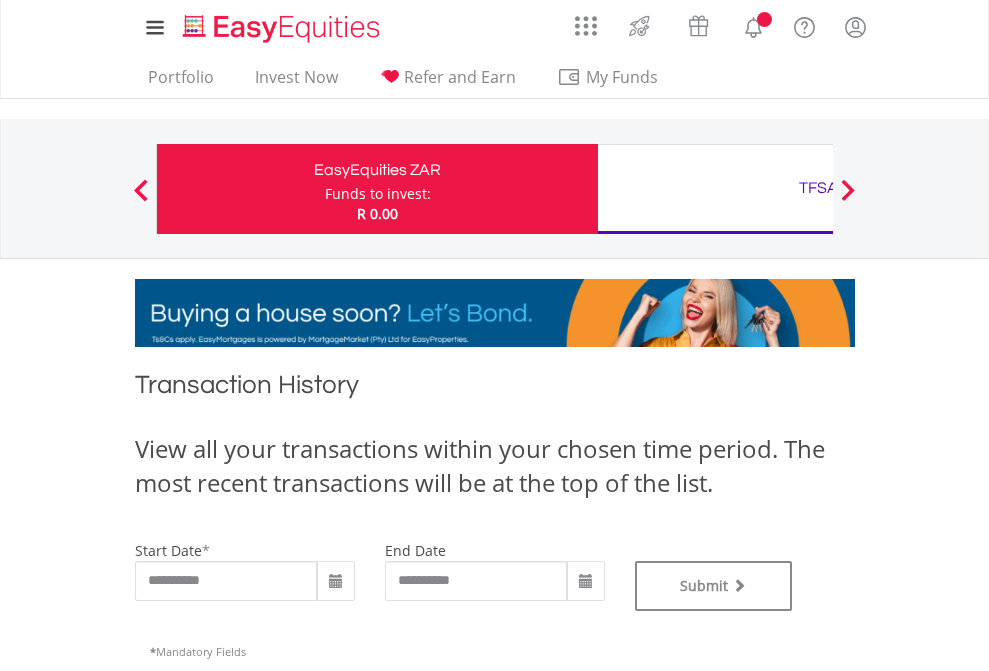 click on "TFSA" at bounding box center (818, 188) 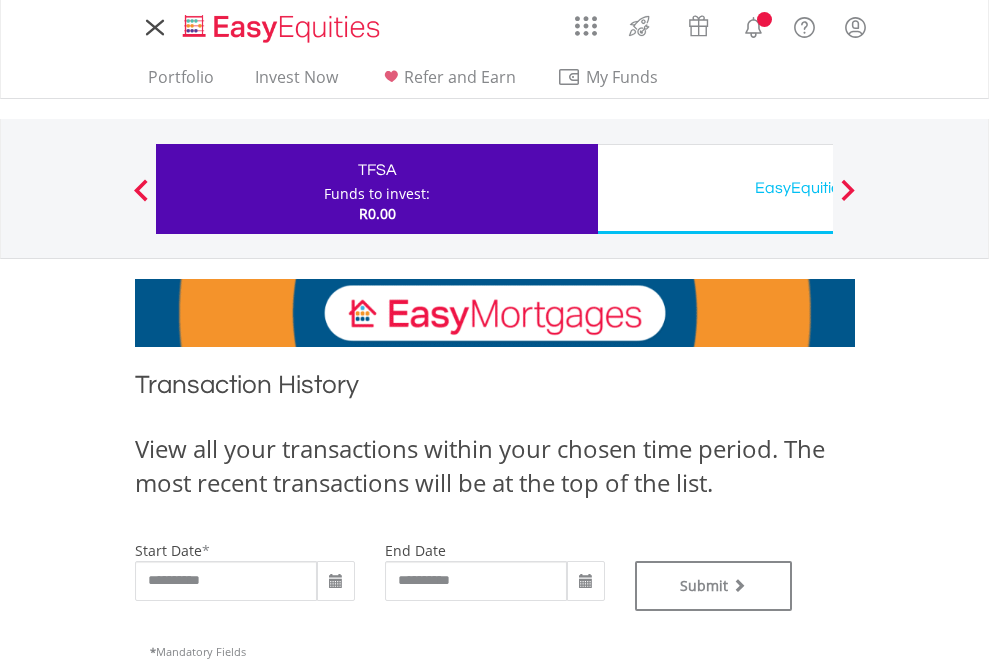 scroll, scrollTop: 0, scrollLeft: 0, axis: both 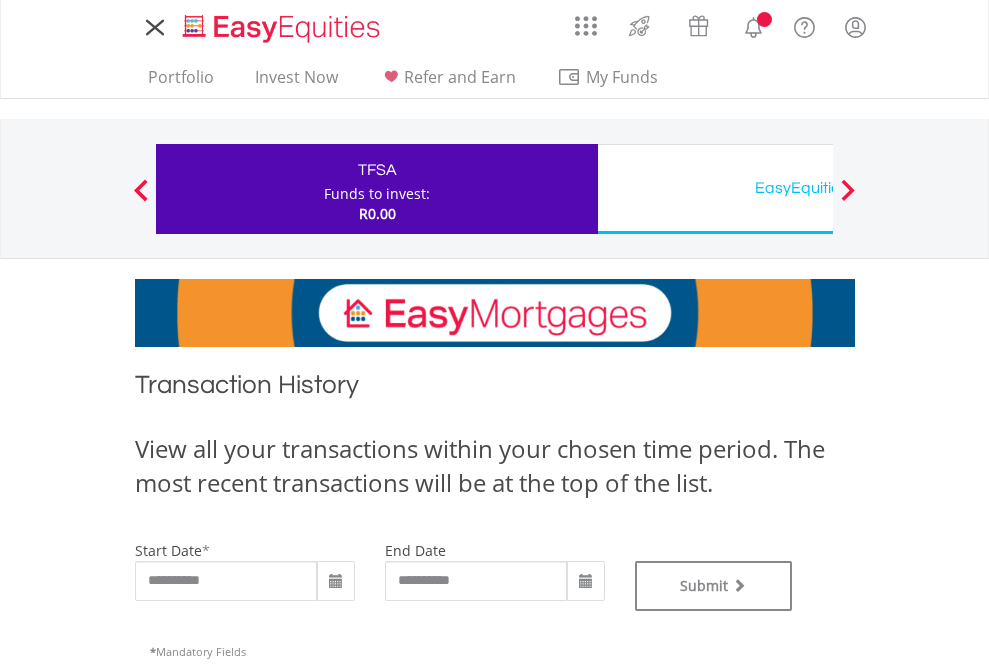 type on "**********" 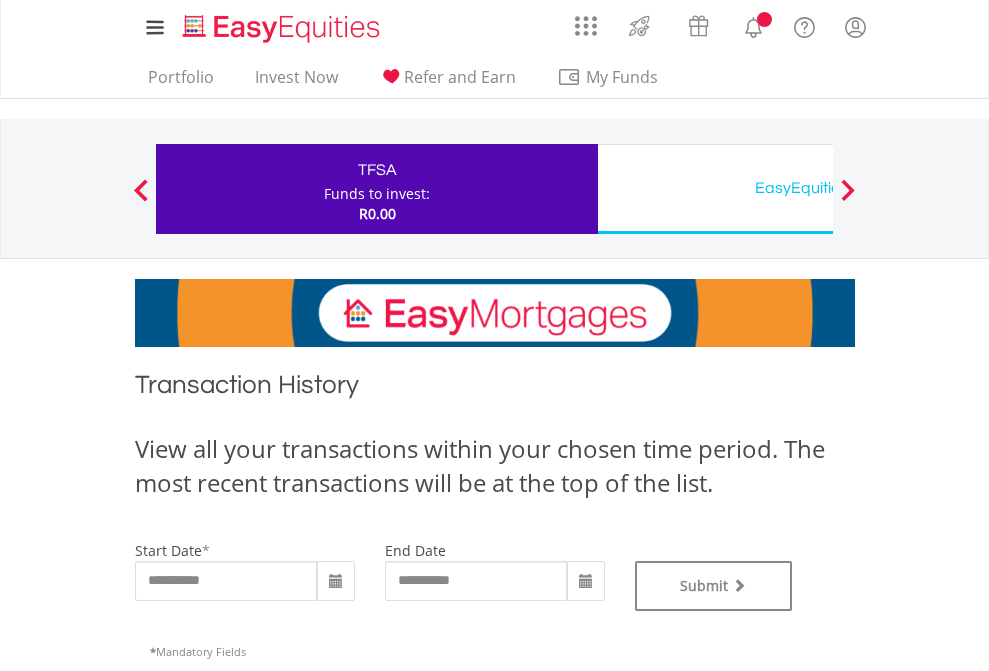 type on "**********" 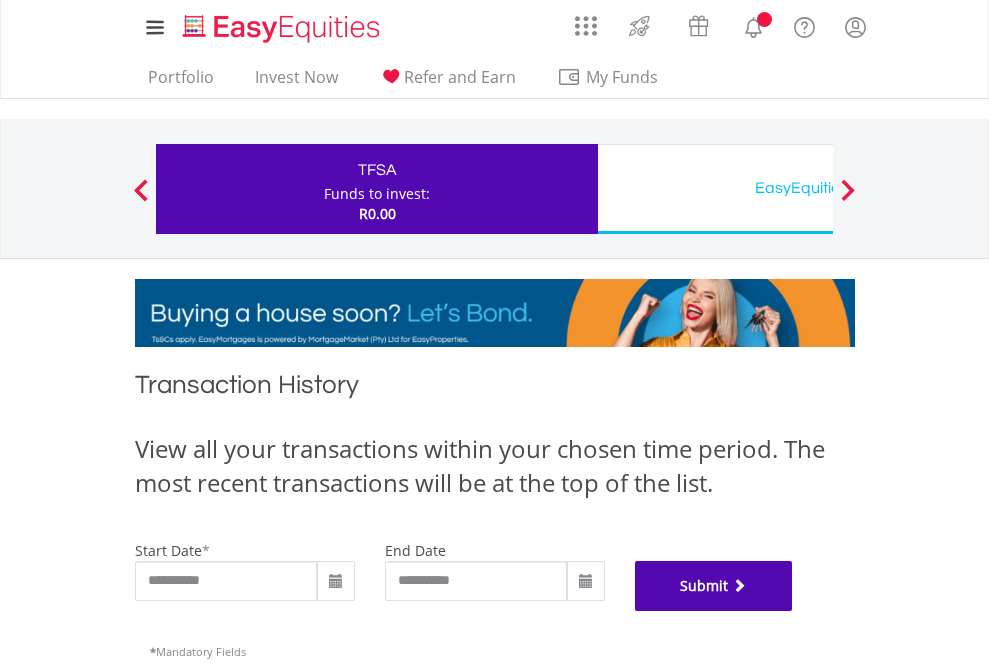 click on "Submit" at bounding box center [714, 586] 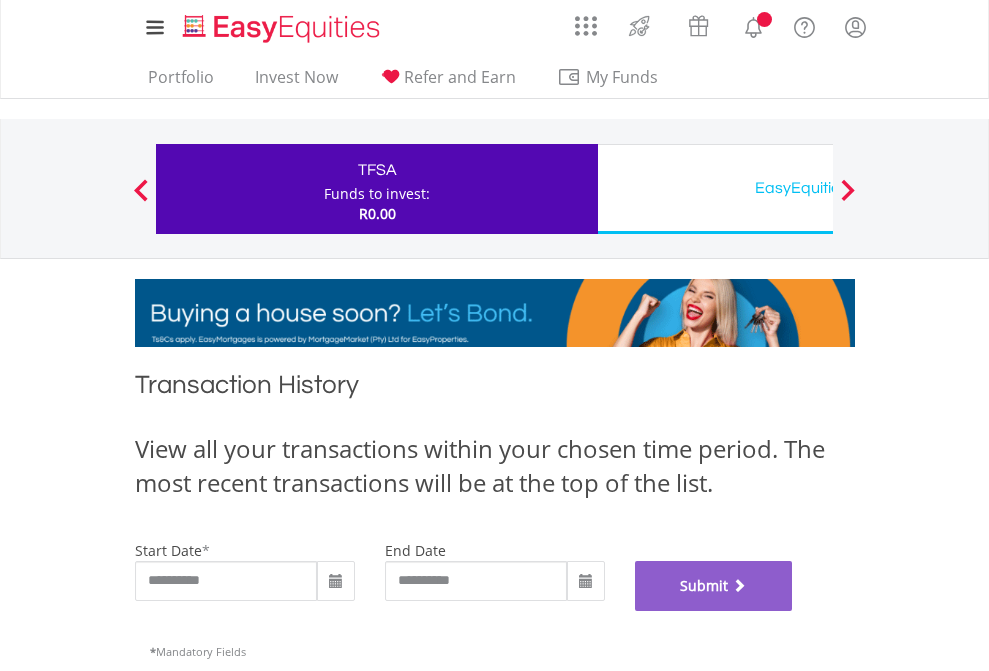 scroll, scrollTop: 811, scrollLeft: 0, axis: vertical 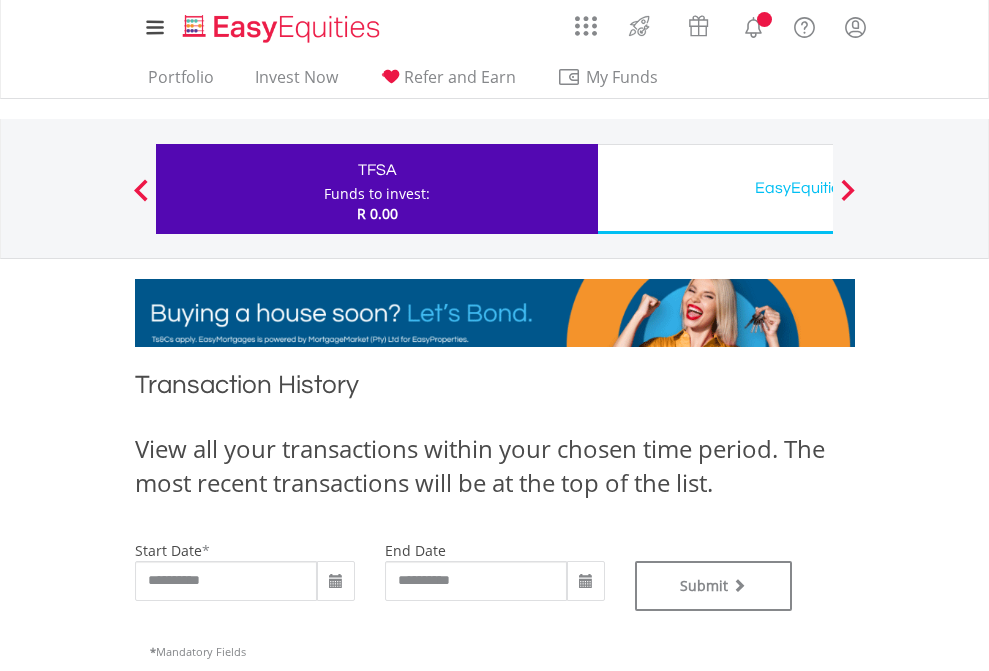 click on "EasyEquities USD" at bounding box center (818, 188) 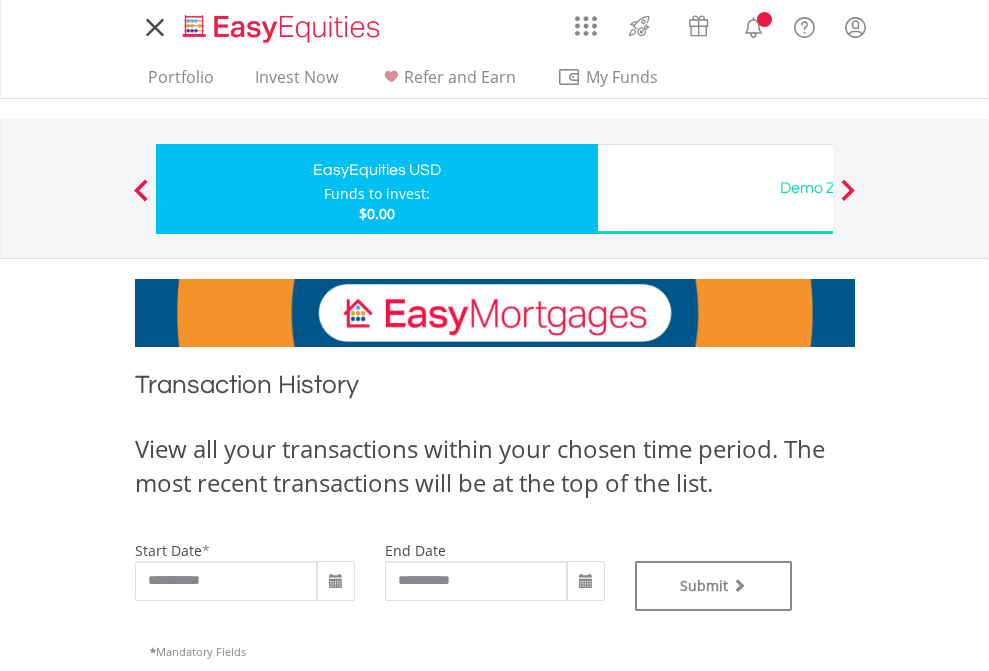 scroll, scrollTop: 0, scrollLeft: 0, axis: both 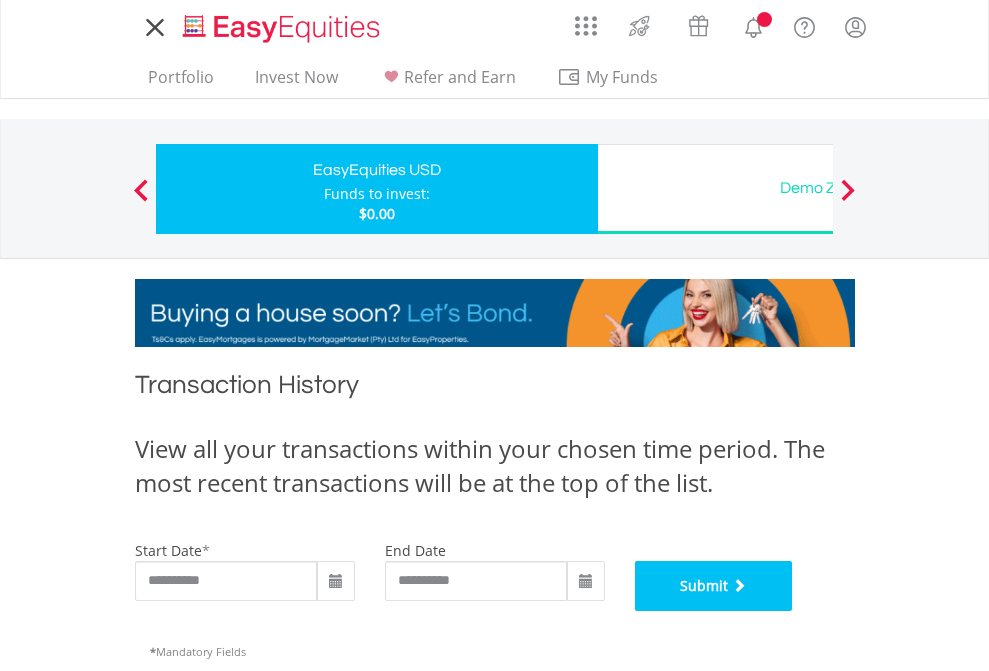click on "Submit" at bounding box center (714, 586) 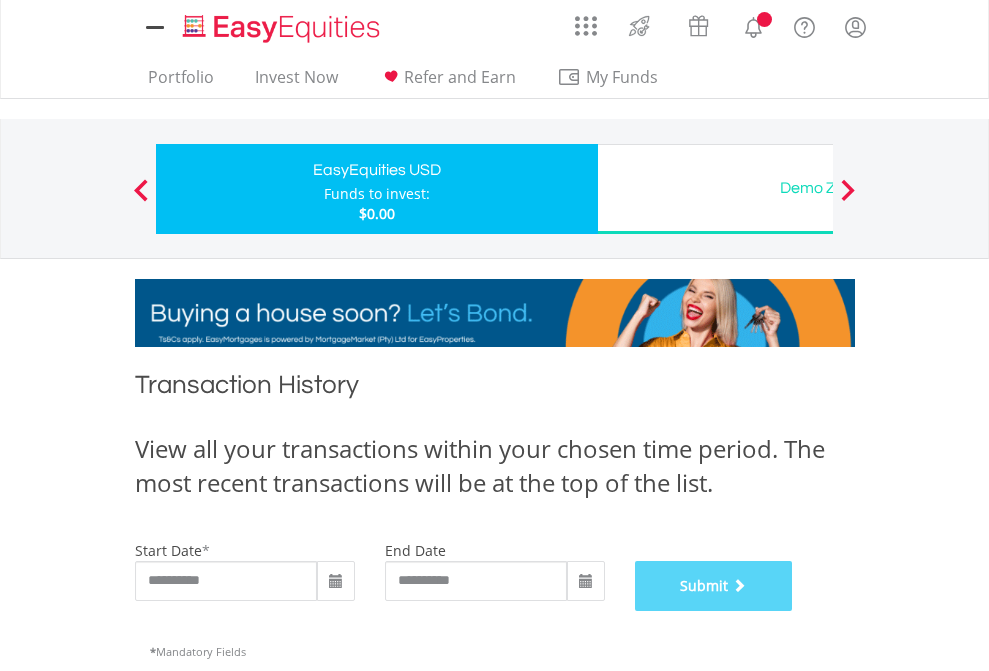 scroll, scrollTop: 811, scrollLeft: 0, axis: vertical 